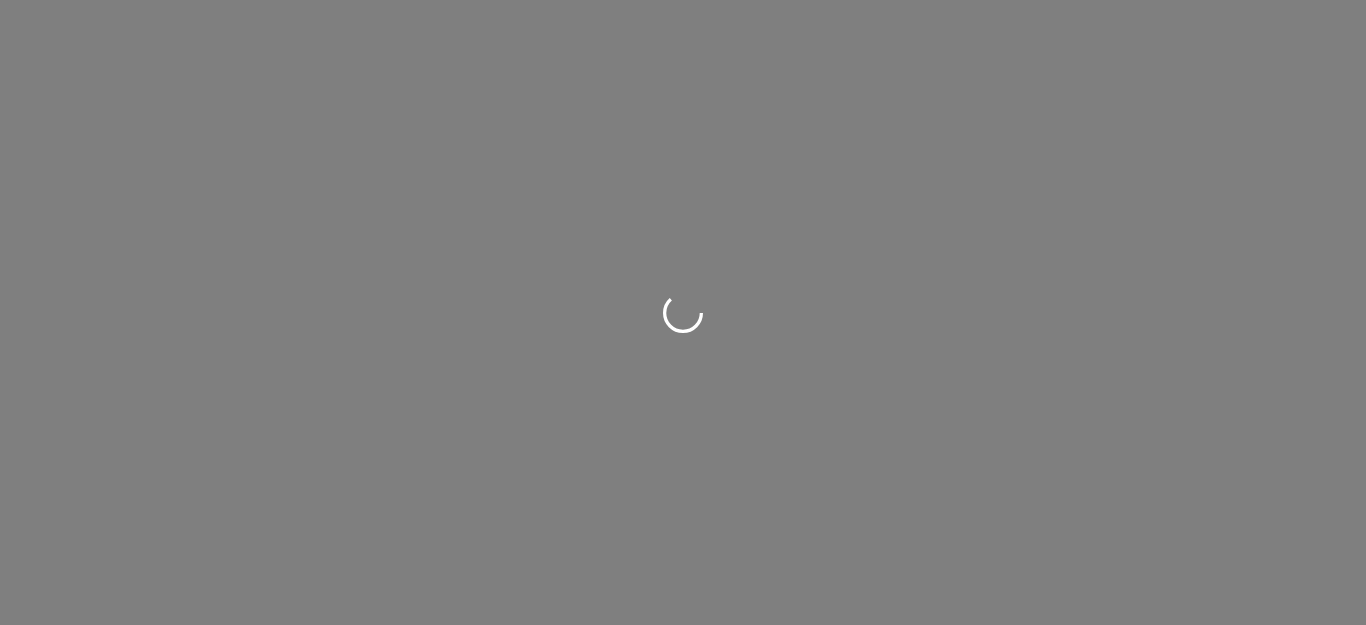 scroll, scrollTop: 0, scrollLeft: 0, axis: both 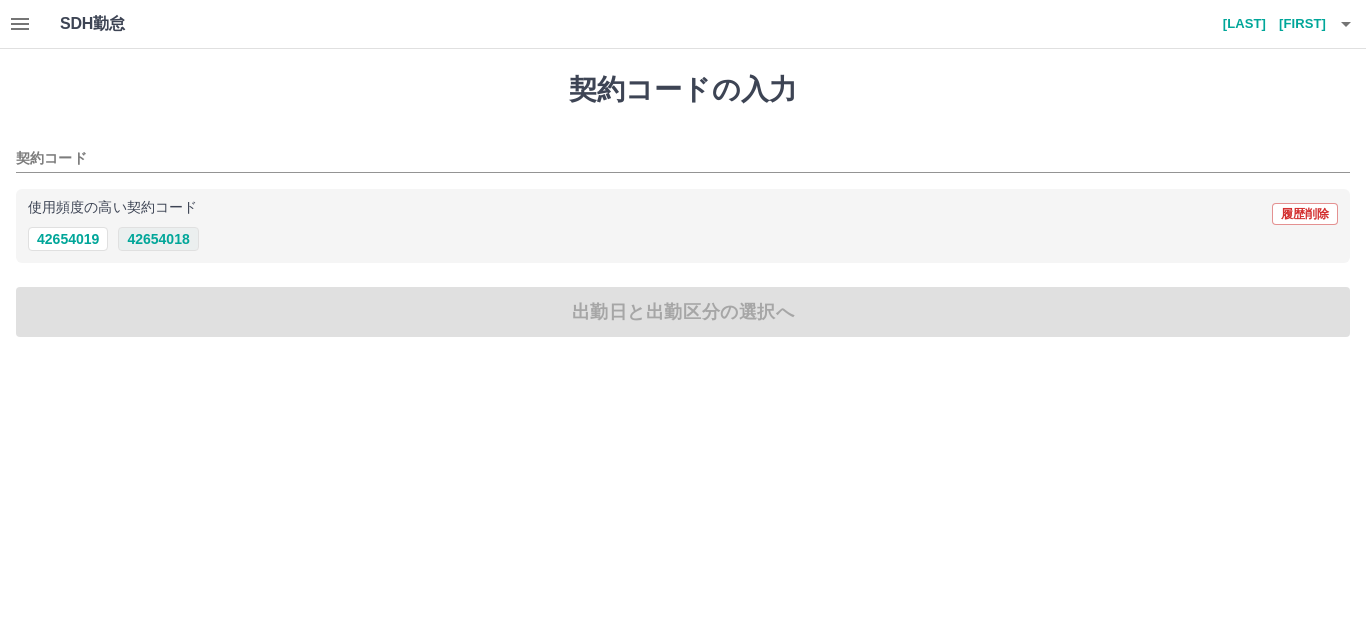 click on "42654018" at bounding box center [158, 239] 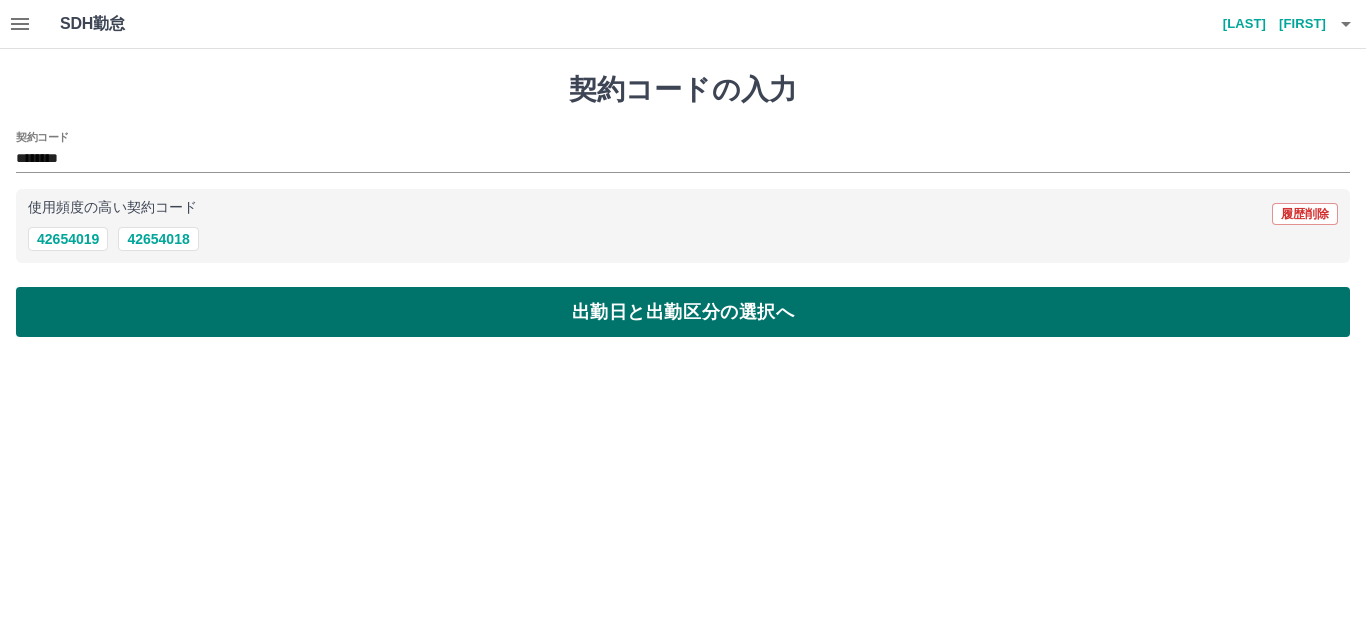click on "出勤日と出勤区分の選択へ" at bounding box center [683, 312] 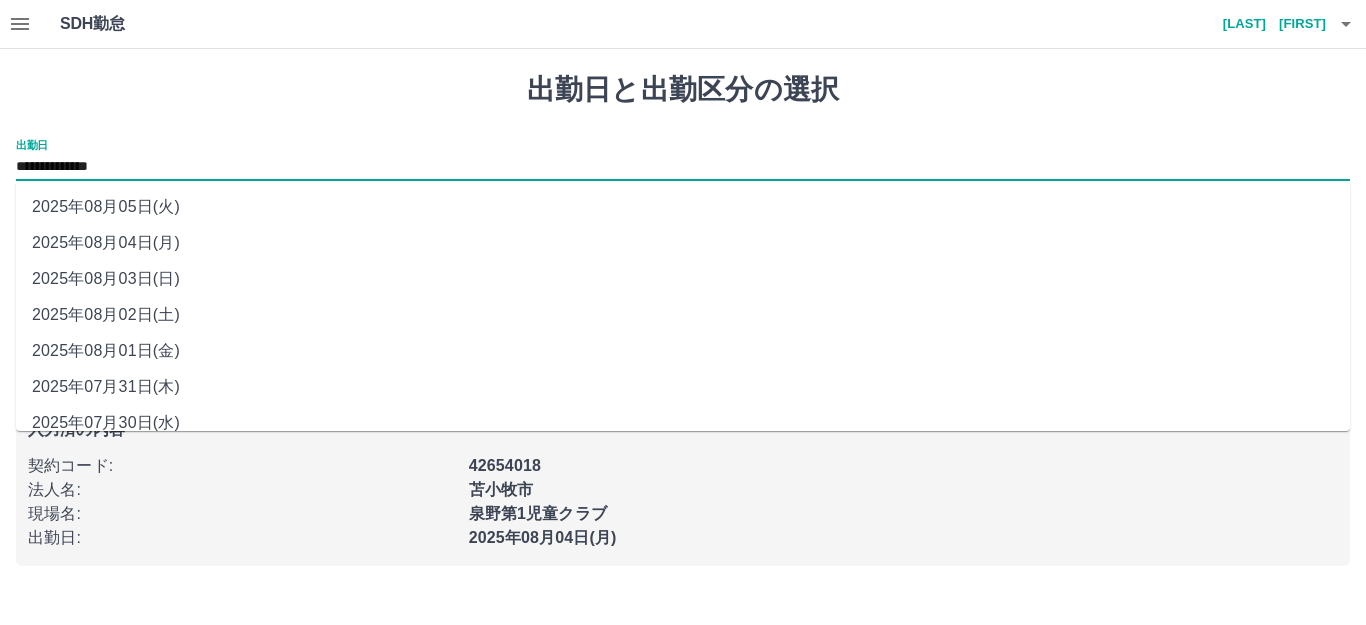 click on "**********" at bounding box center [683, 167] 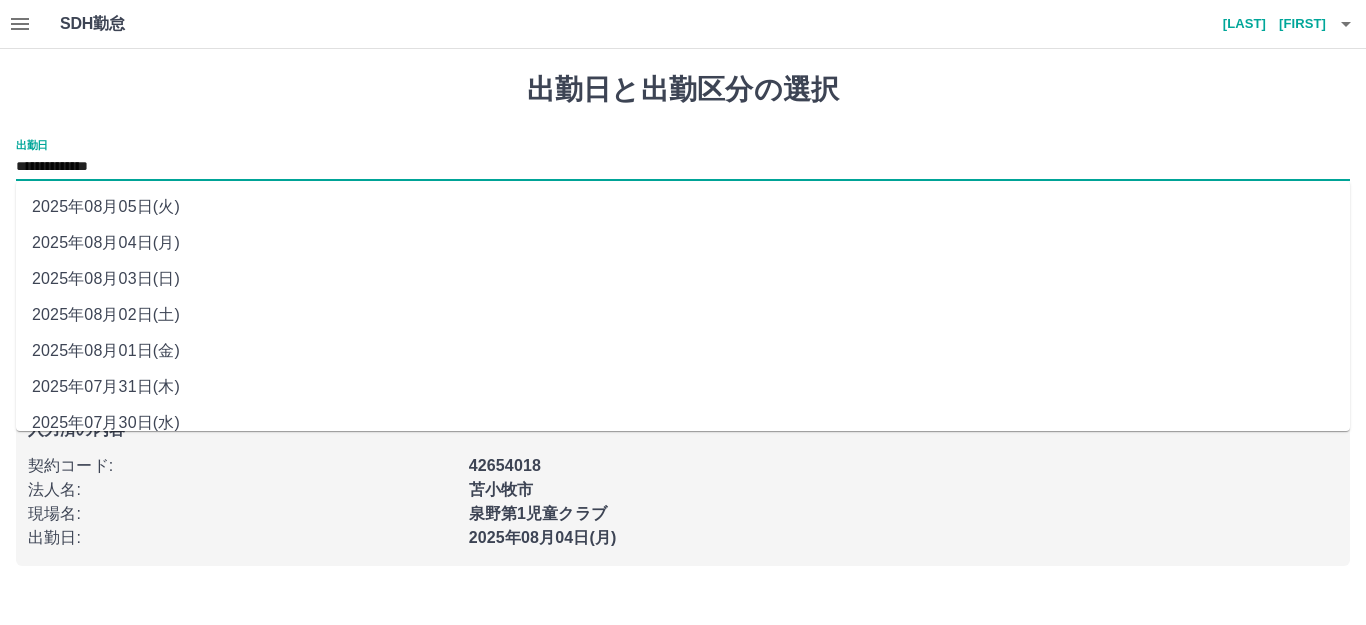 click on "2025年08月03日(日)" at bounding box center [683, 279] 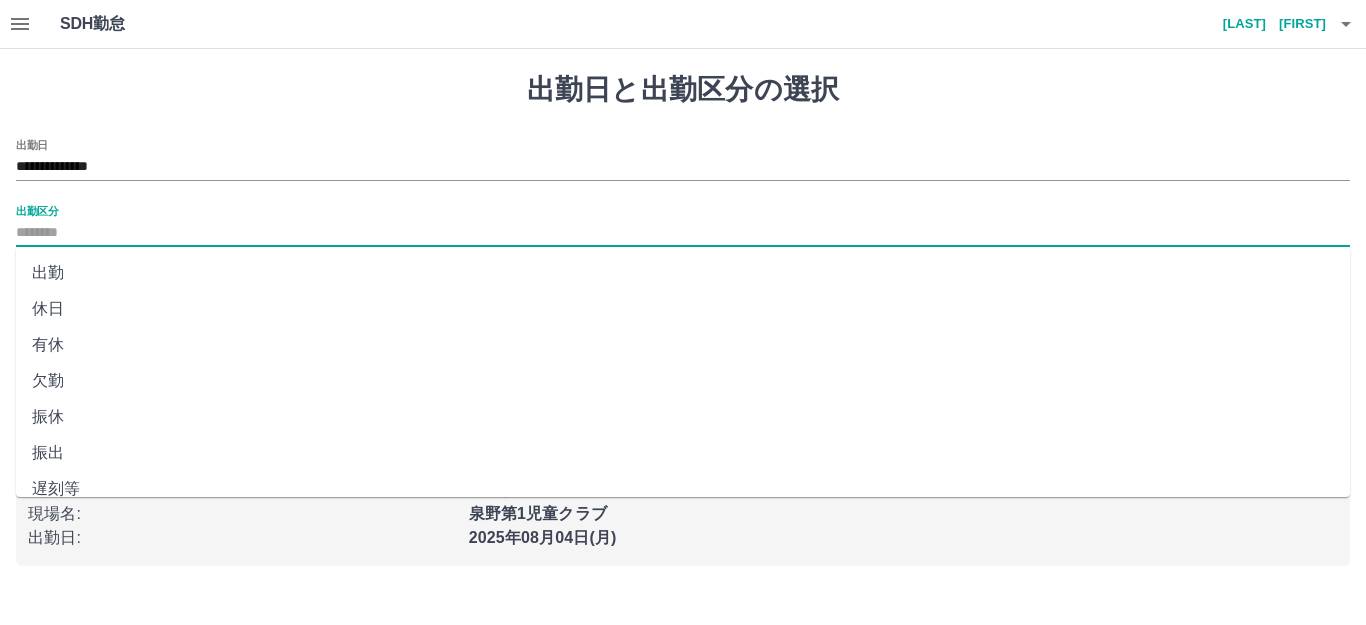 click on "出勤区分" at bounding box center (683, 233) 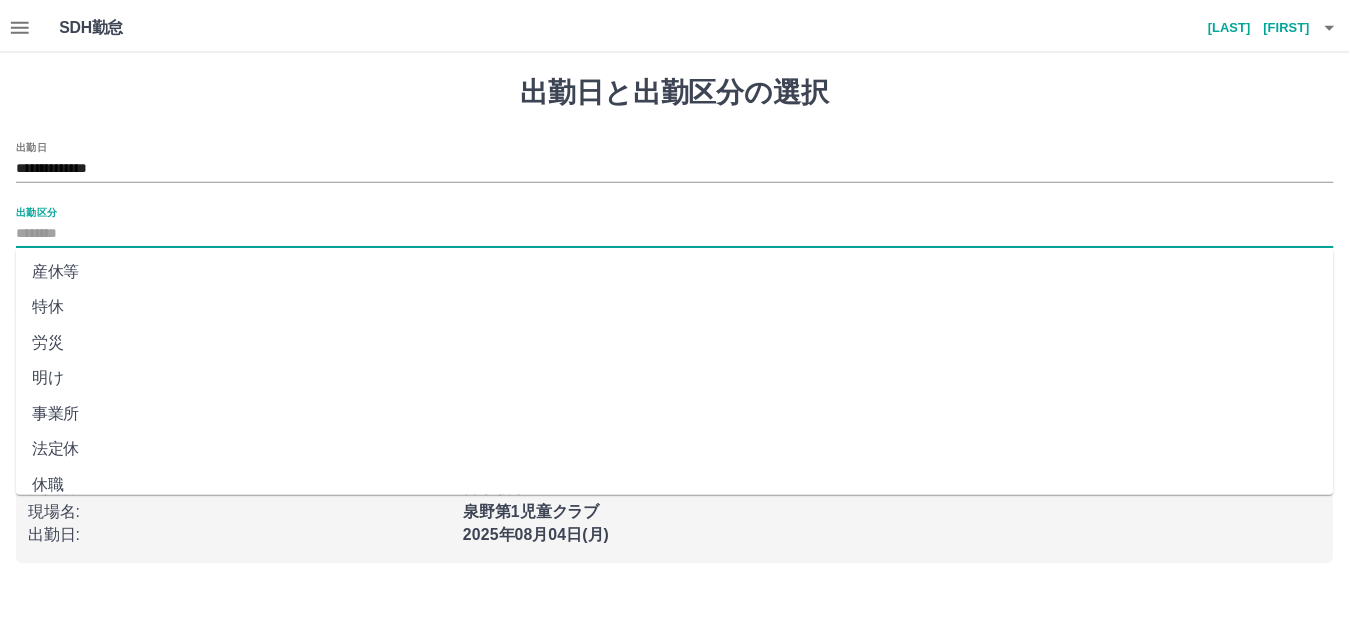 scroll, scrollTop: 400, scrollLeft: 0, axis: vertical 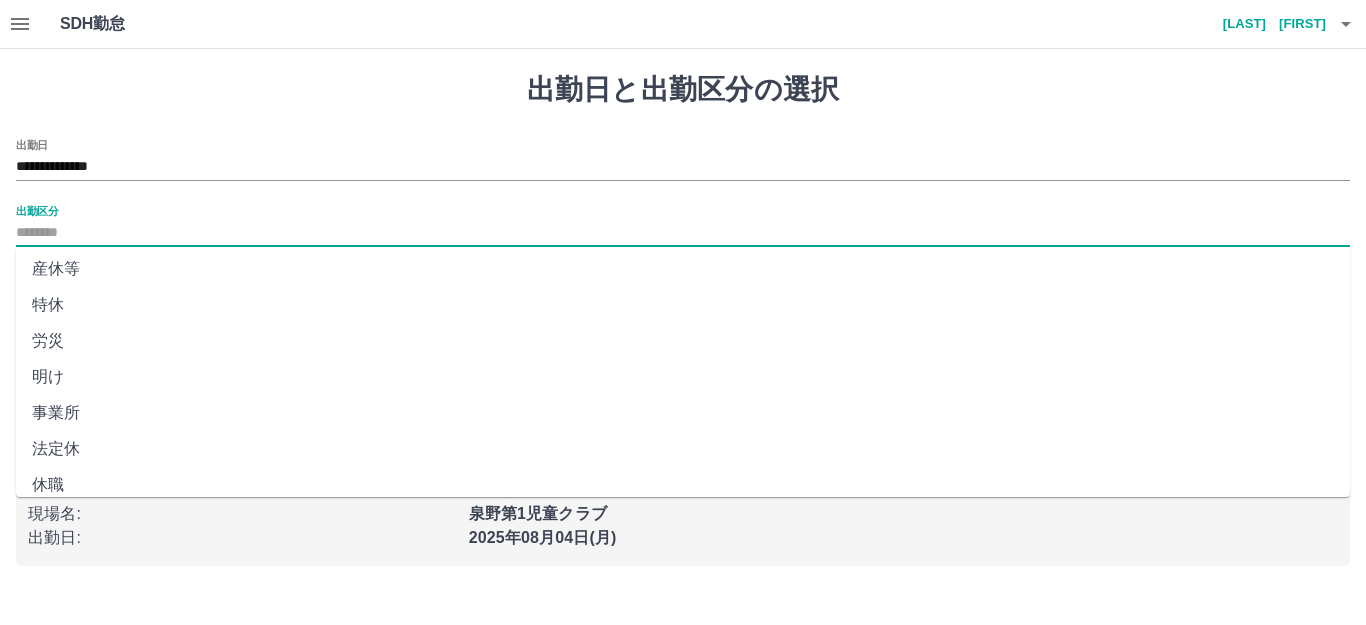 click on "法定休" at bounding box center (683, 449) 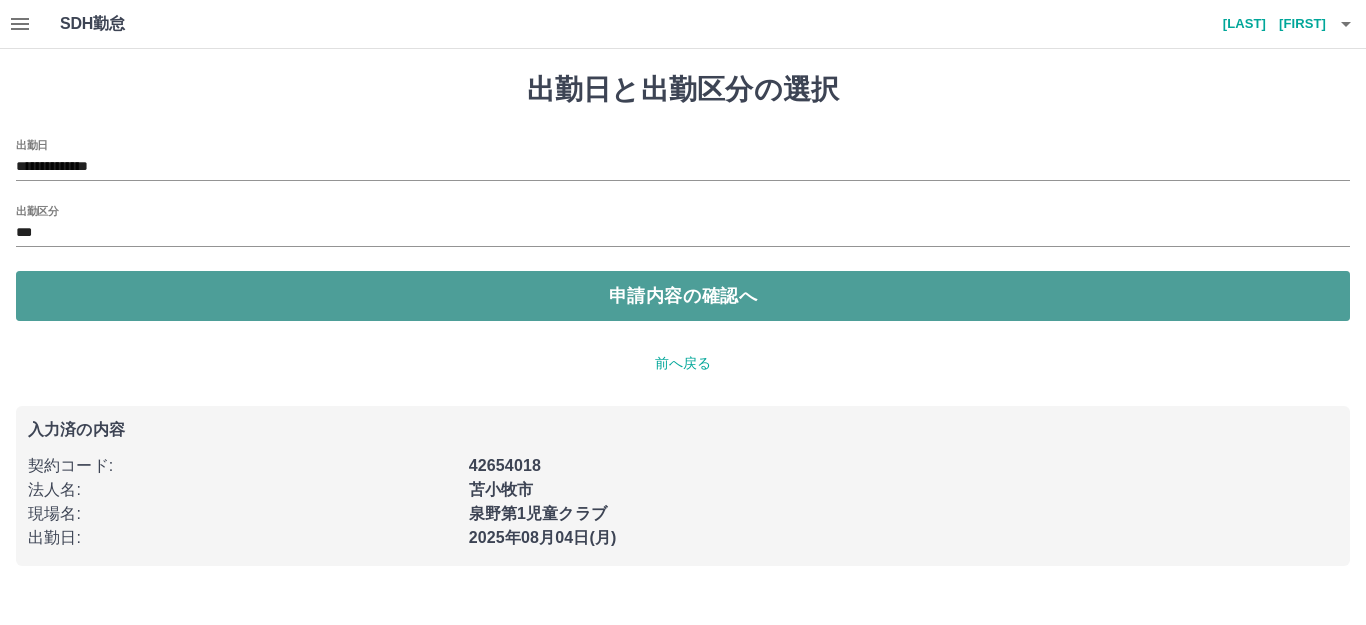 click on "申請内容の確認へ" at bounding box center [683, 296] 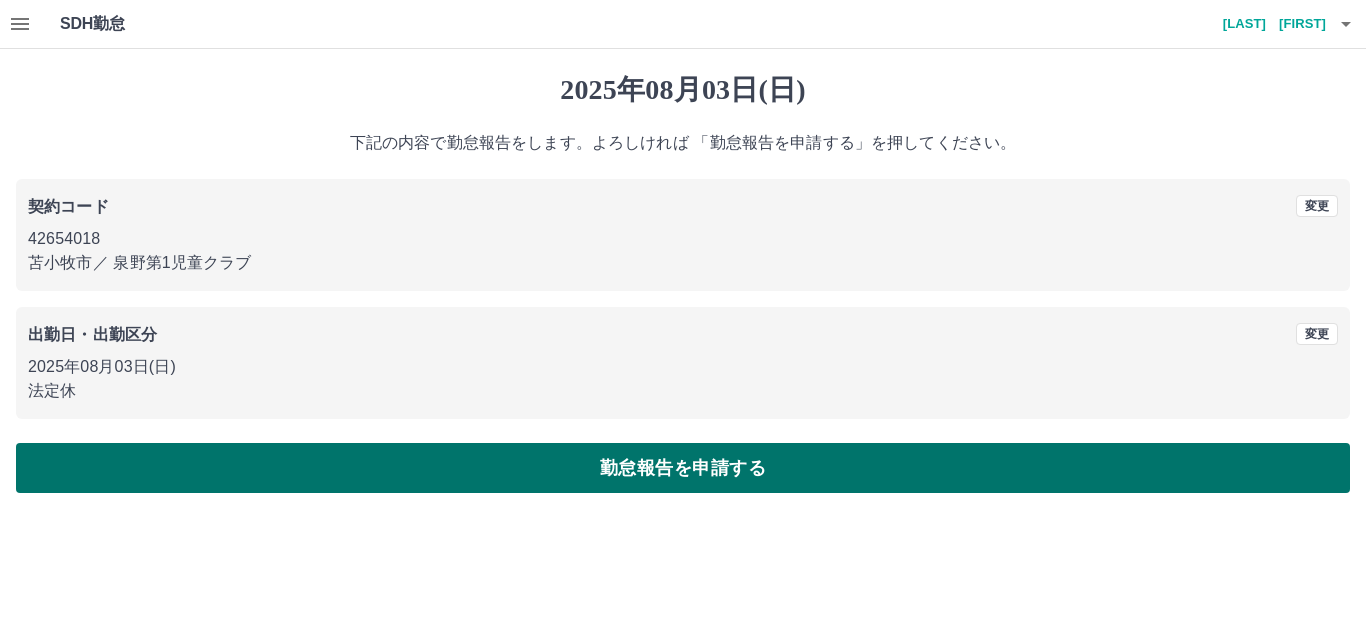 click on "勤怠報告を申請する" at bounding box center [683, 468] 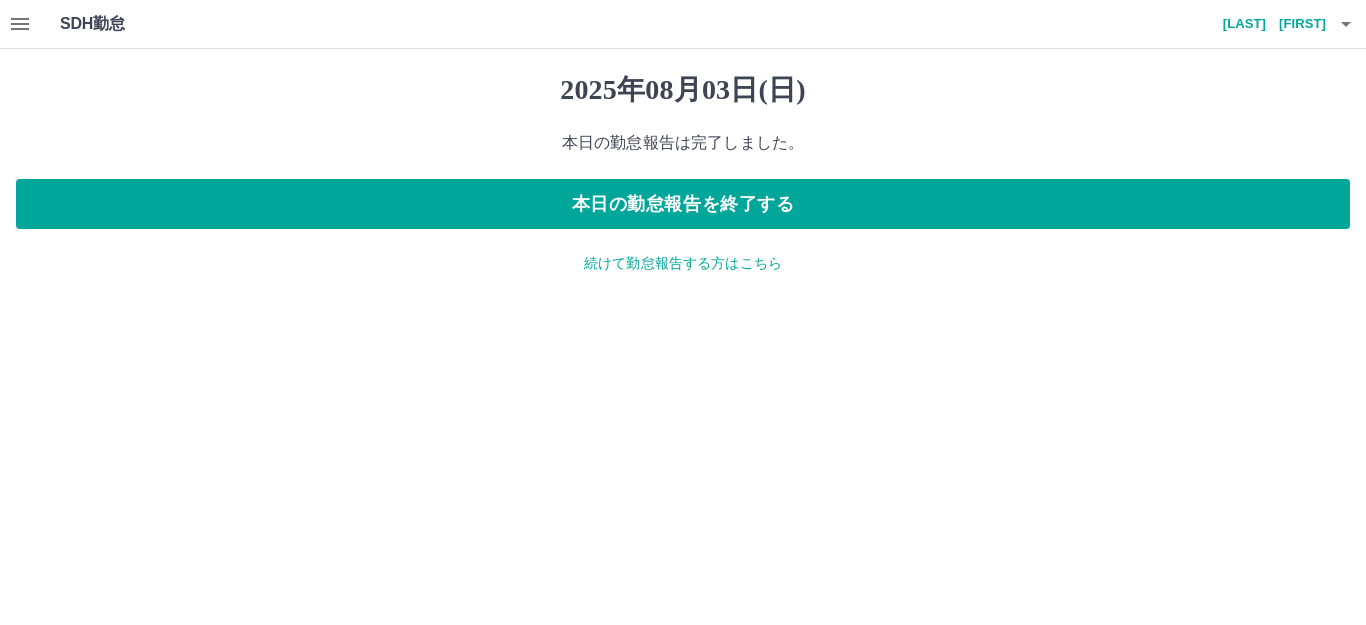 click on "続けて勤怠報告する方はこちら" at bounding box center (683, 263) 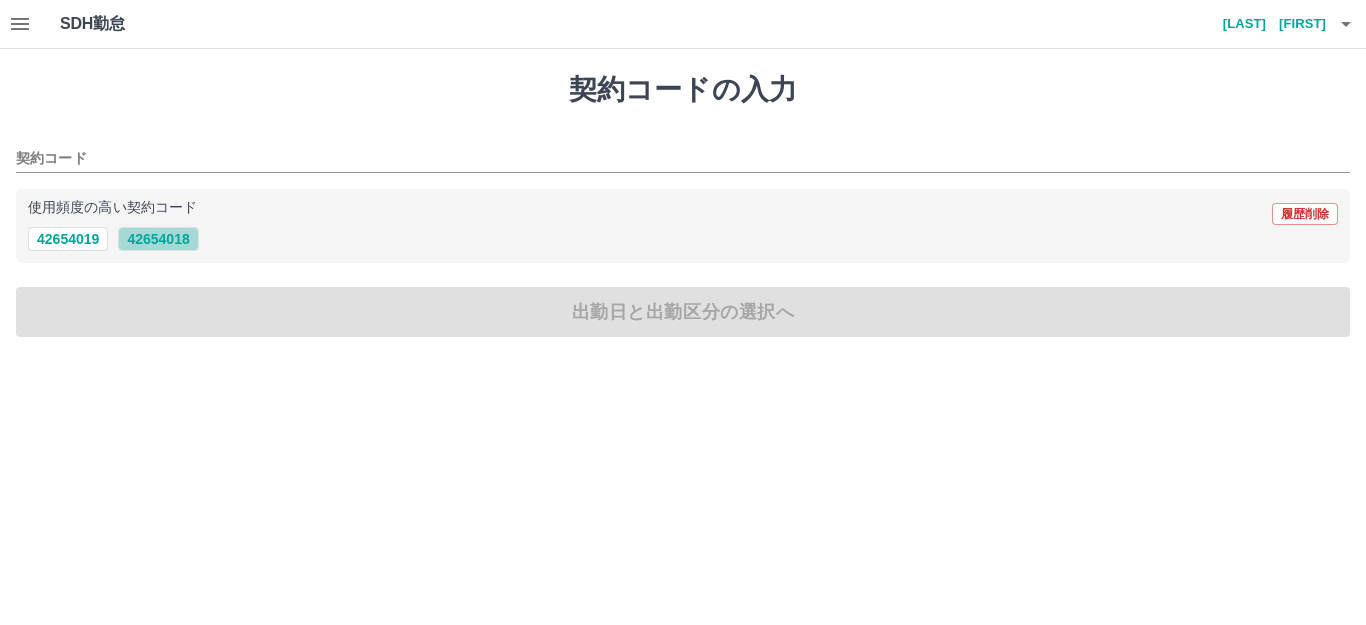 click on "42654018" at bounding box center [158, 239] 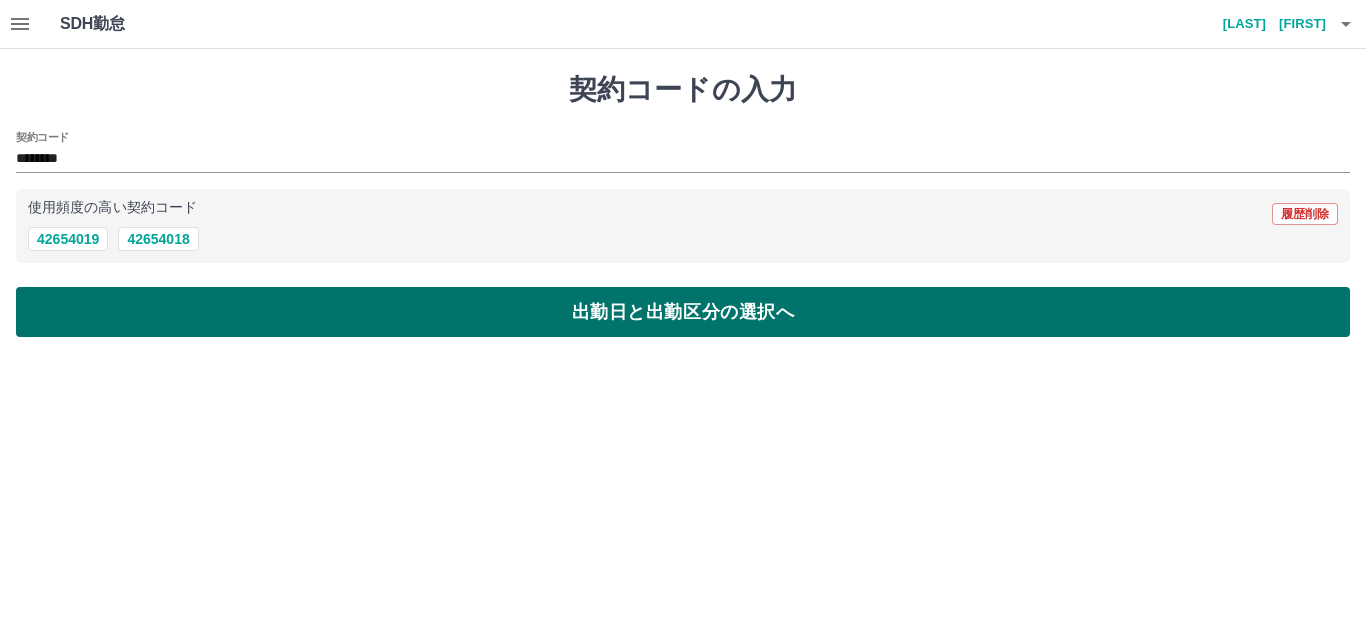 click on "出勤日と出勤区分の選択へ" at bounding box center [683, 312] 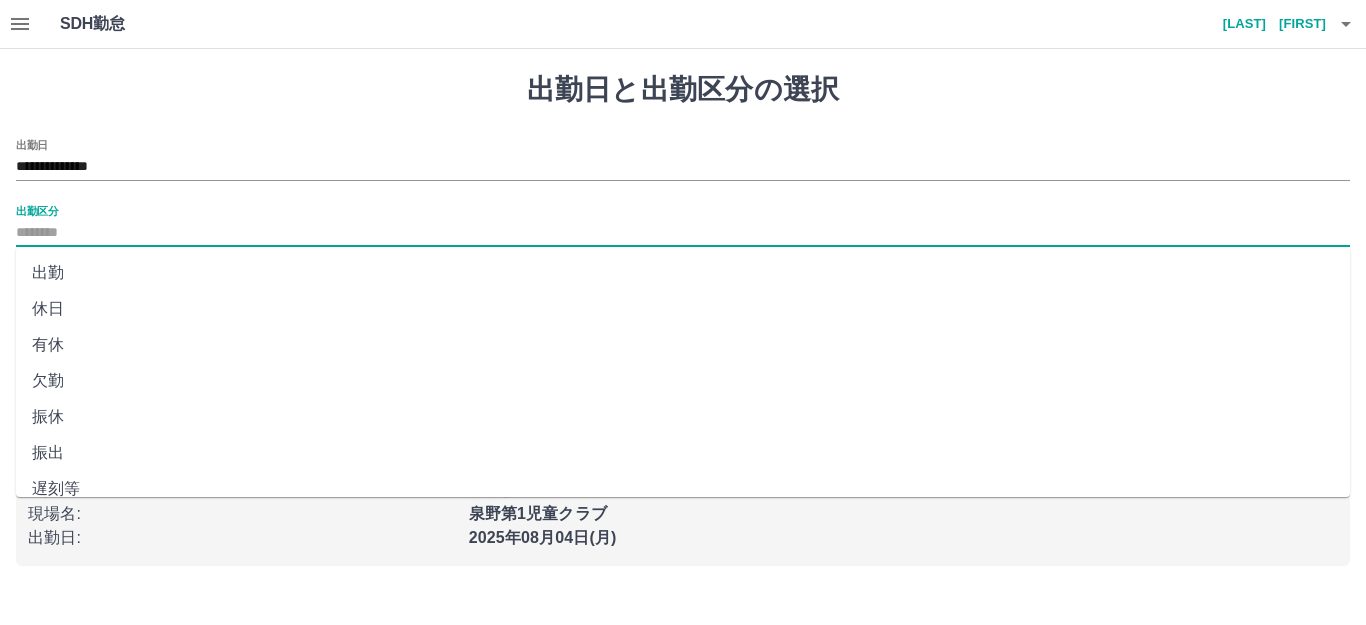 click on "出勤区分" at bounding box center (683, 233) 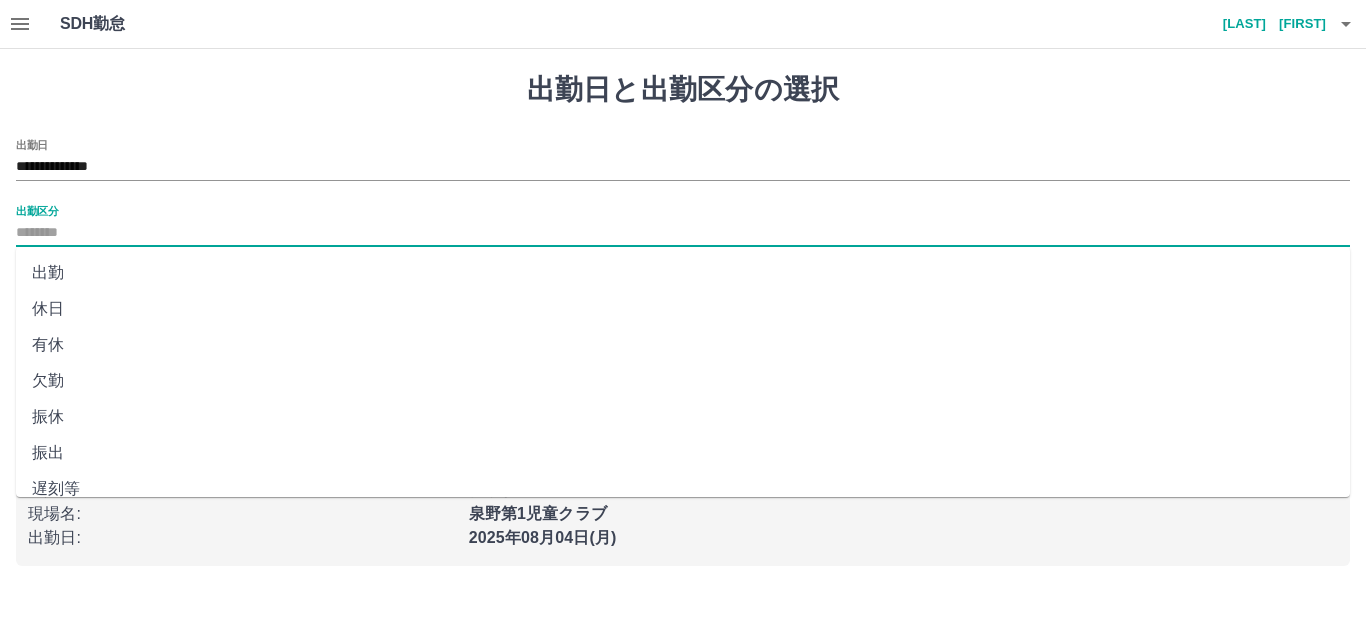 click on "出勤" at bounding box center (683, 273) 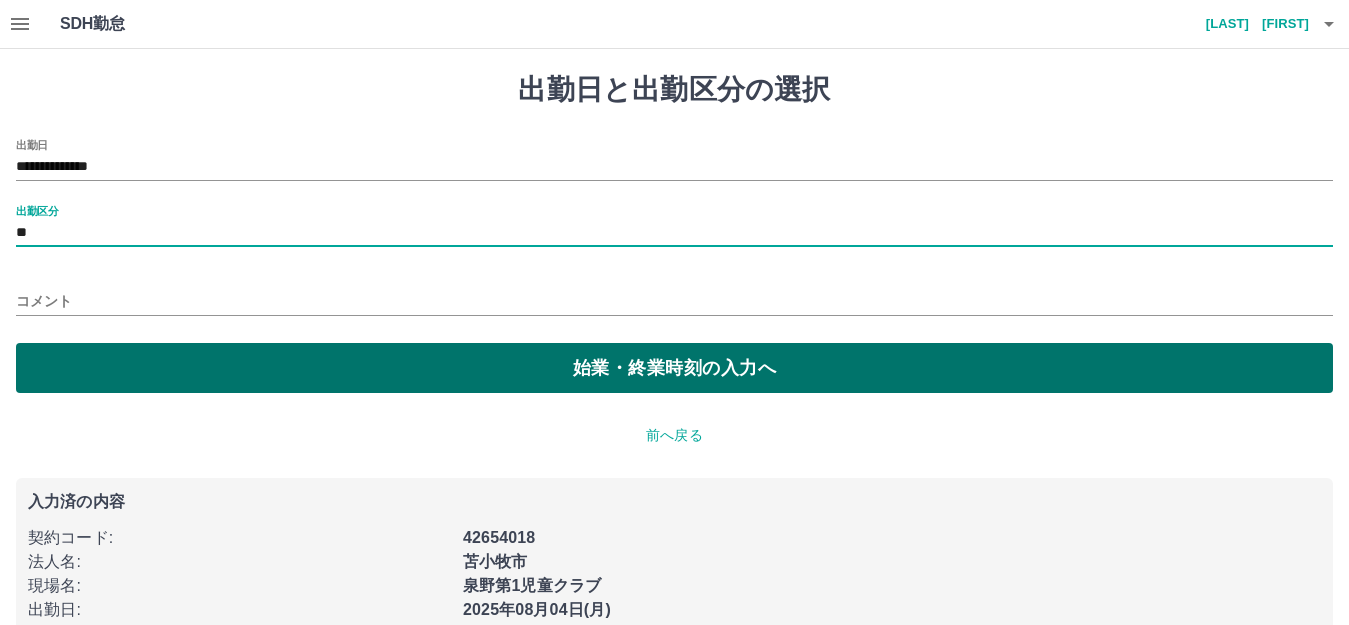 click on "始業・終業時刻の入力へ" at bounding box center (674, 368) 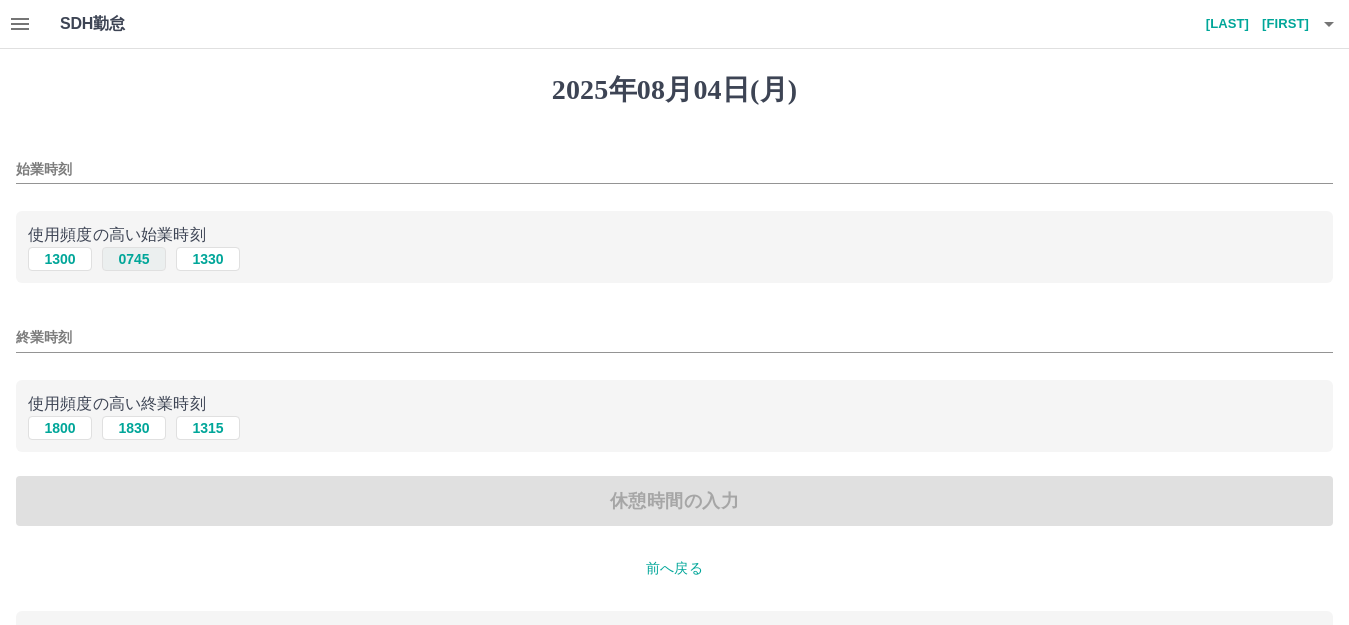 click on "0745" at bounding box center (134, 259) 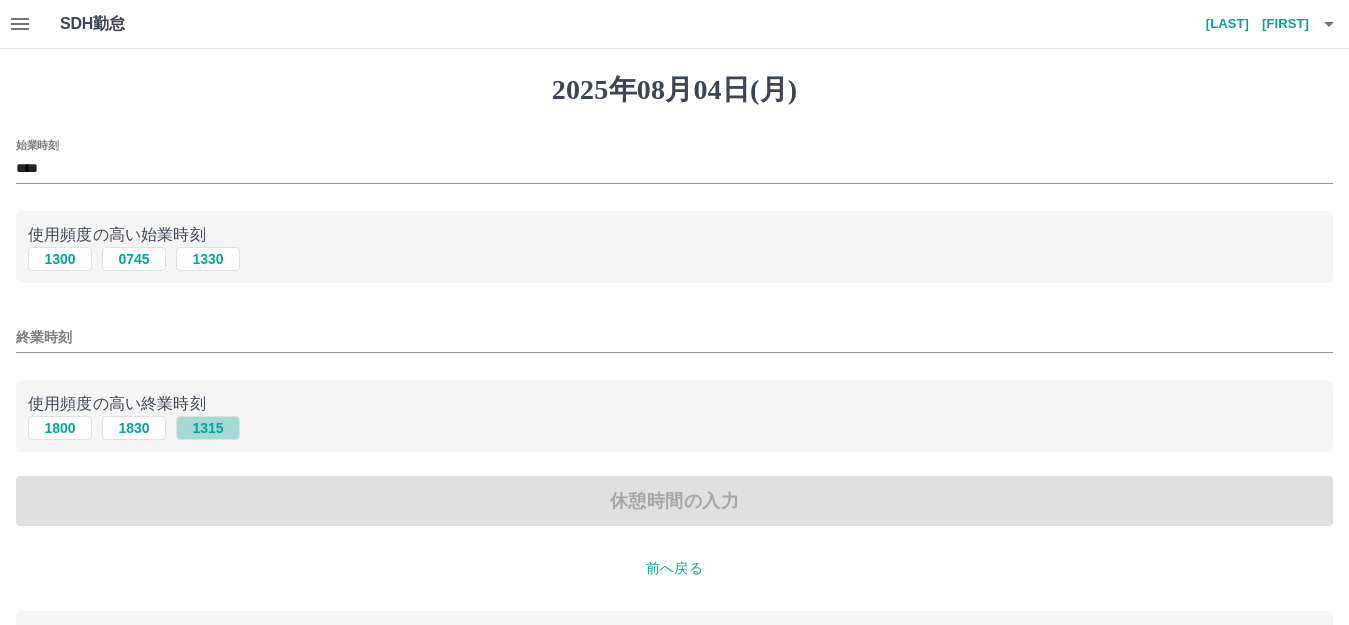 click on "1315" at bounding box center (208, 428) 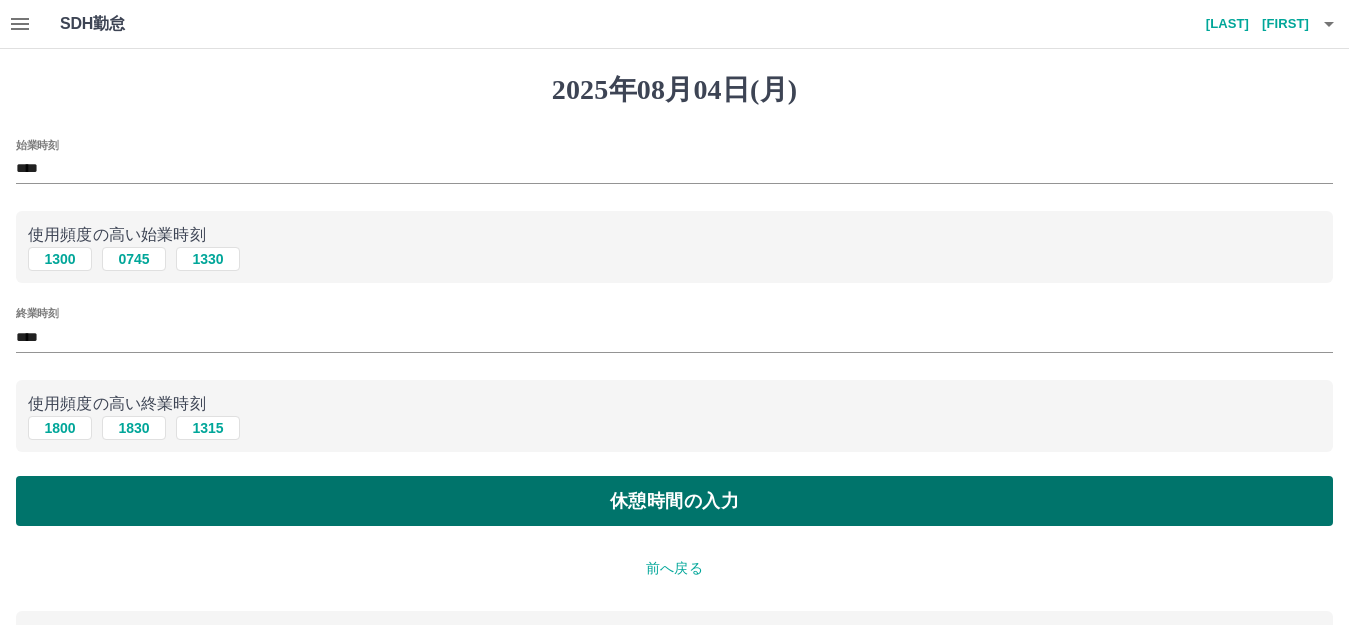 click on "休憩時間の入力" at bounding box center [674, 501] 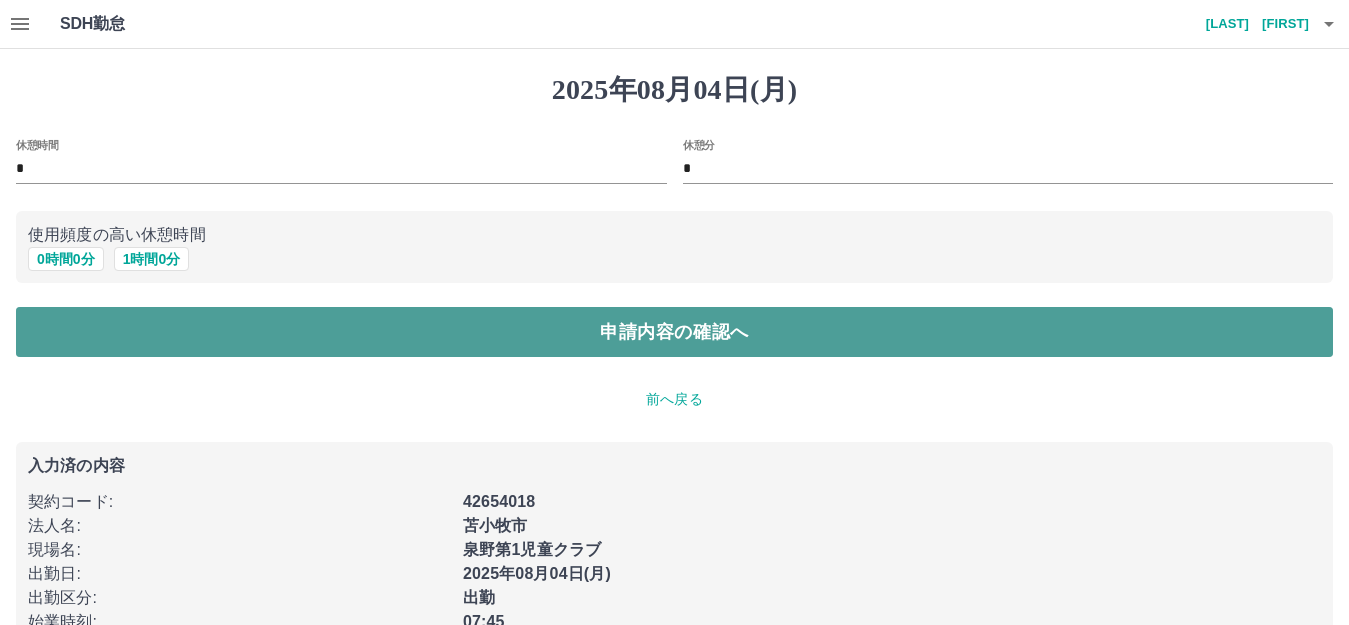 click on "申請内容の確認へ" at bounding box center (674, 332) 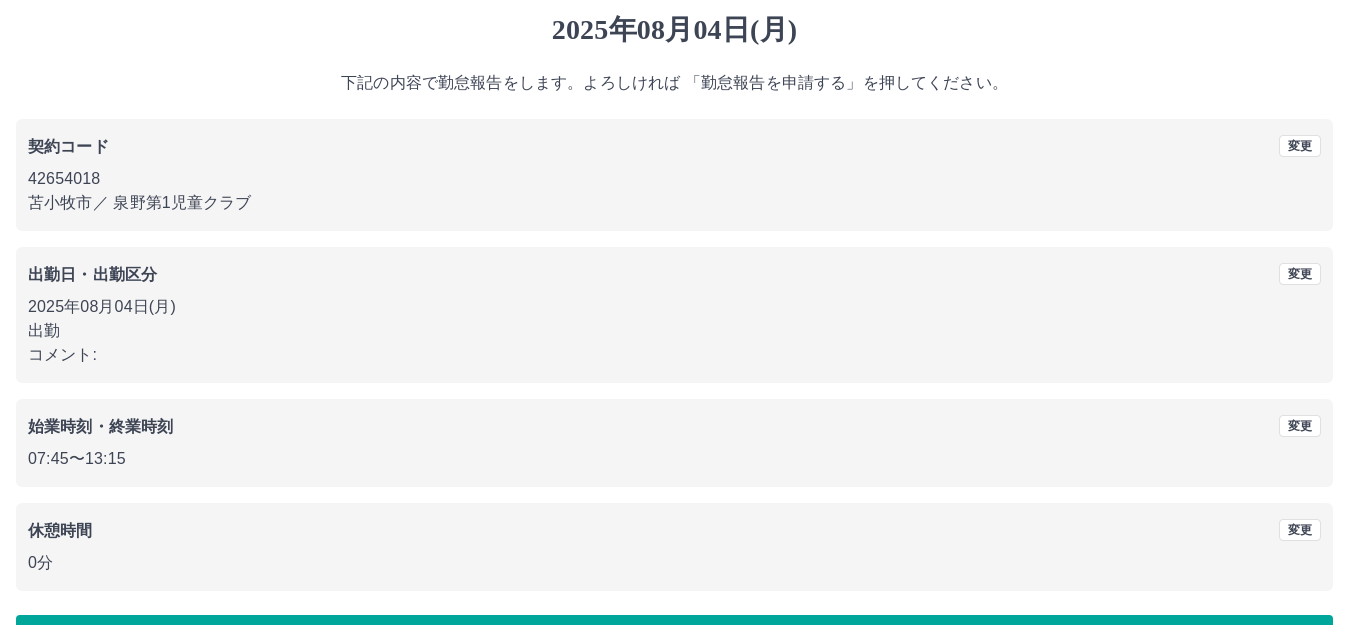 scroll, scrollTop: 124, scrollLeft: 0, axis: vertical 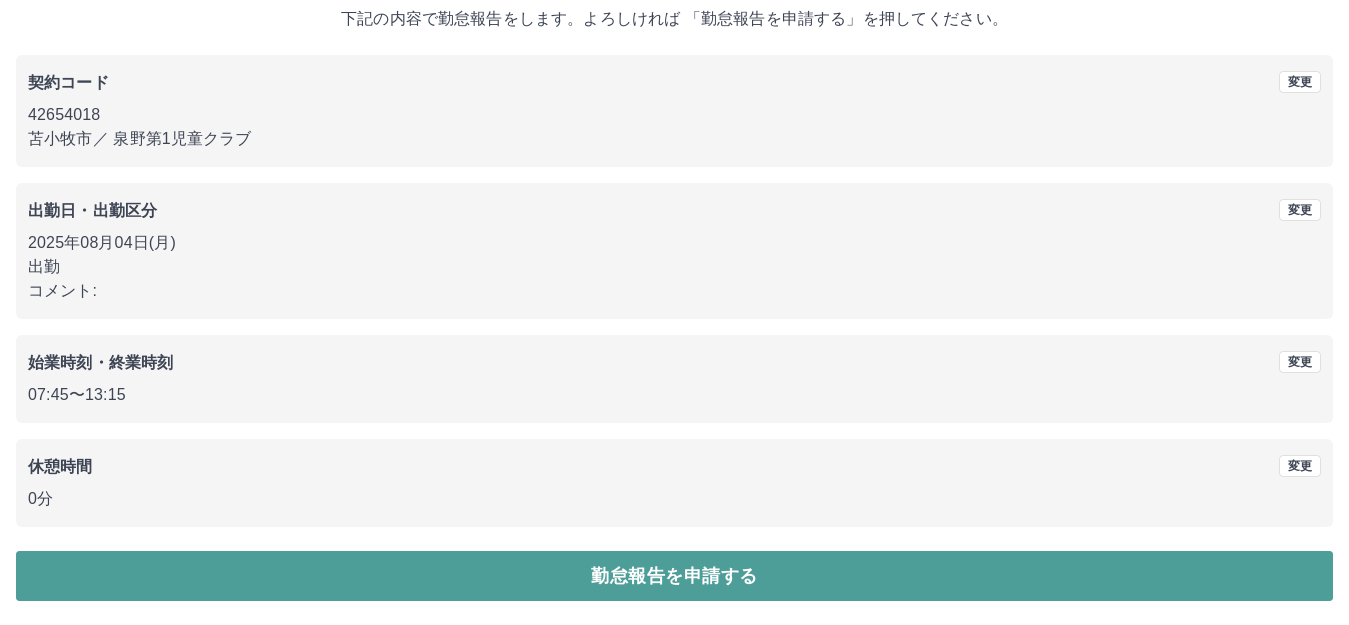 click on "勤怠報告を申請する" at bounding box center [674, 576] 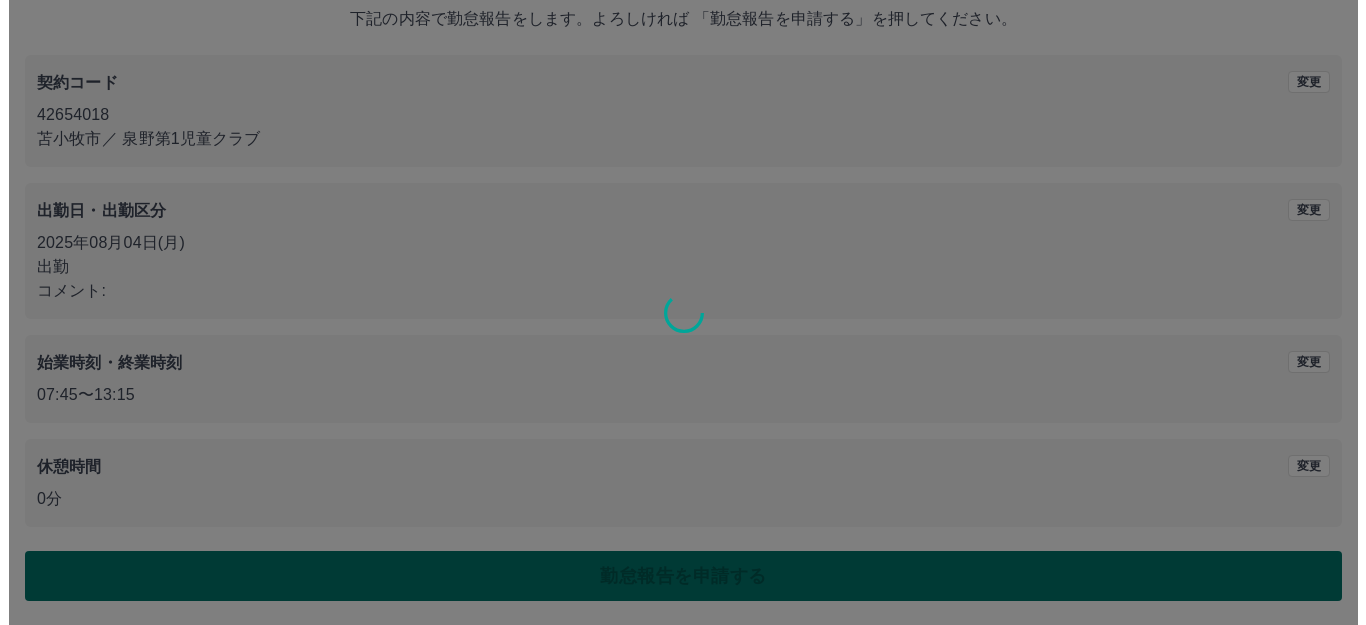 scroll, scrollTop: 0, scrollLeft: 0, axis: both 